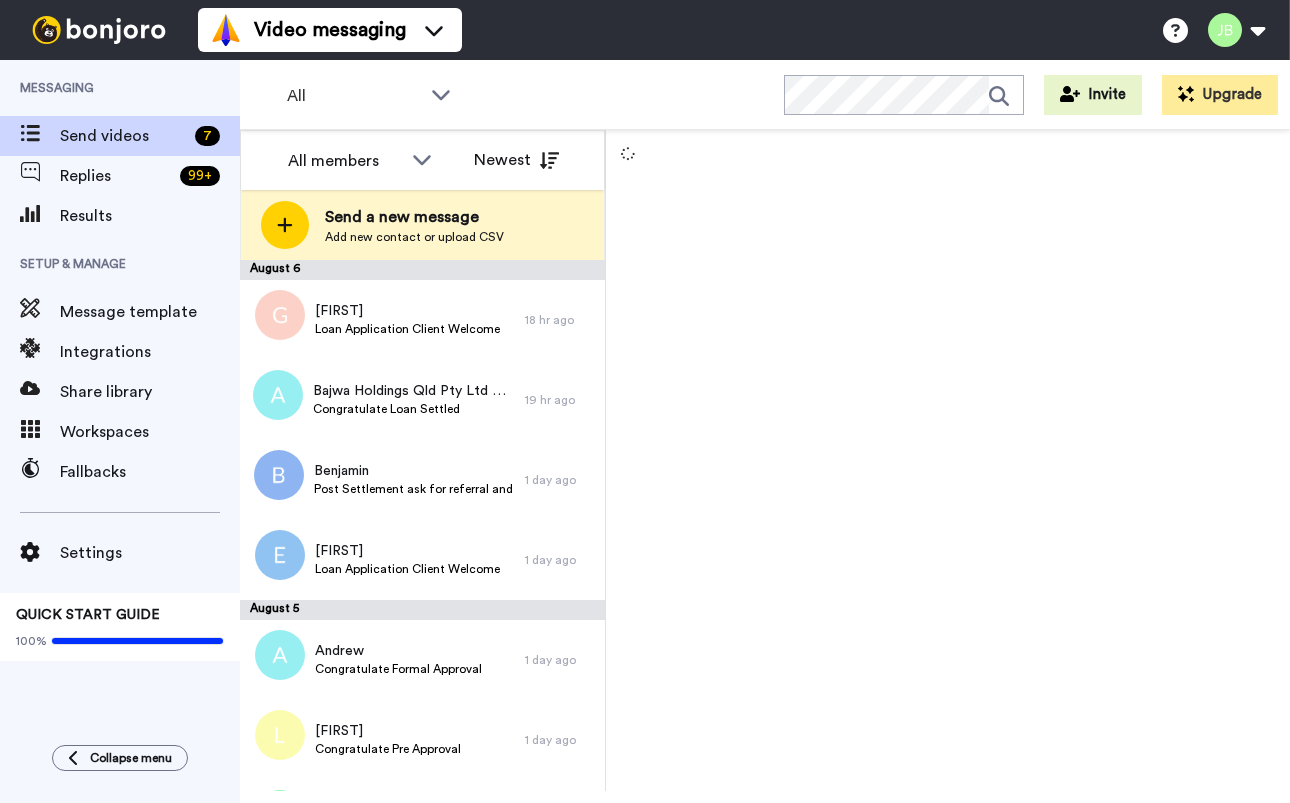 scroll, scrollTop: 0, scrollLeft: 0, axis: both 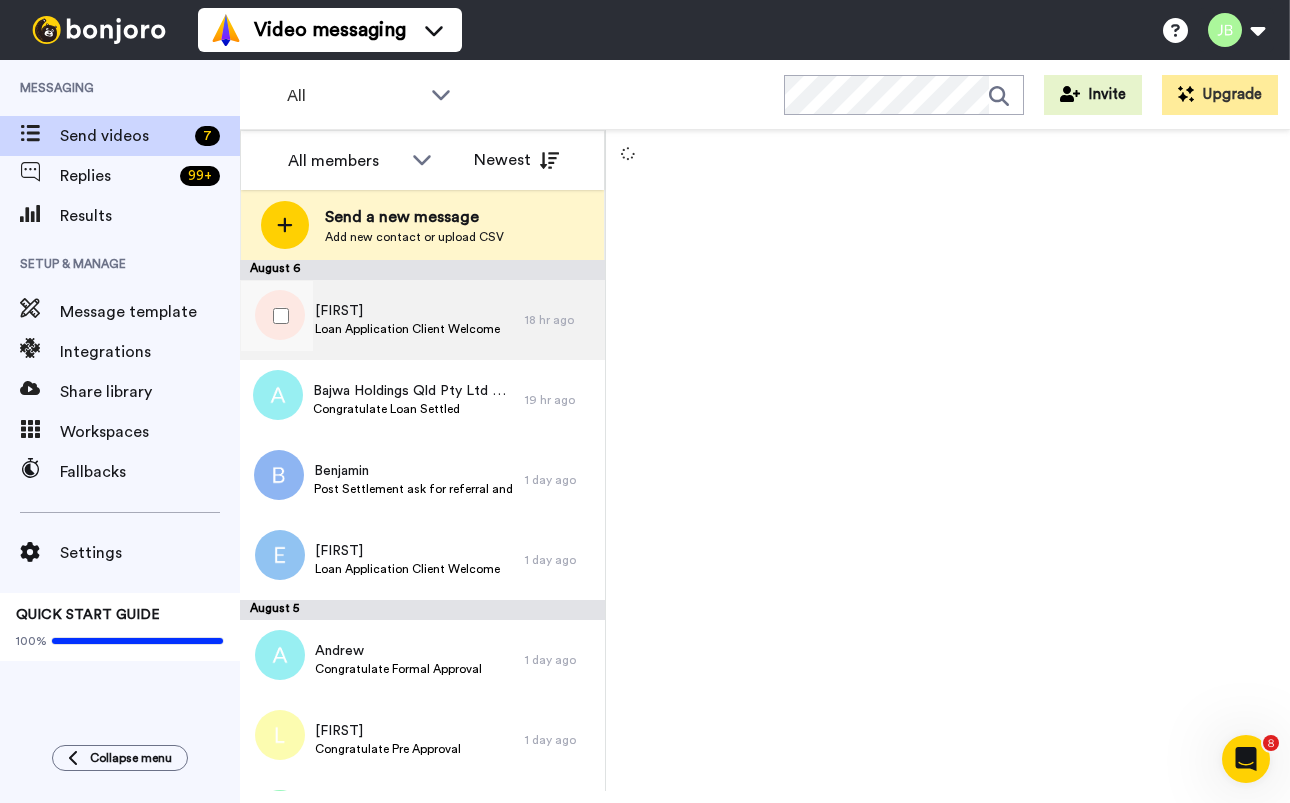 click on "Loan Application Client Welcome" at bounding box center (407, 329) 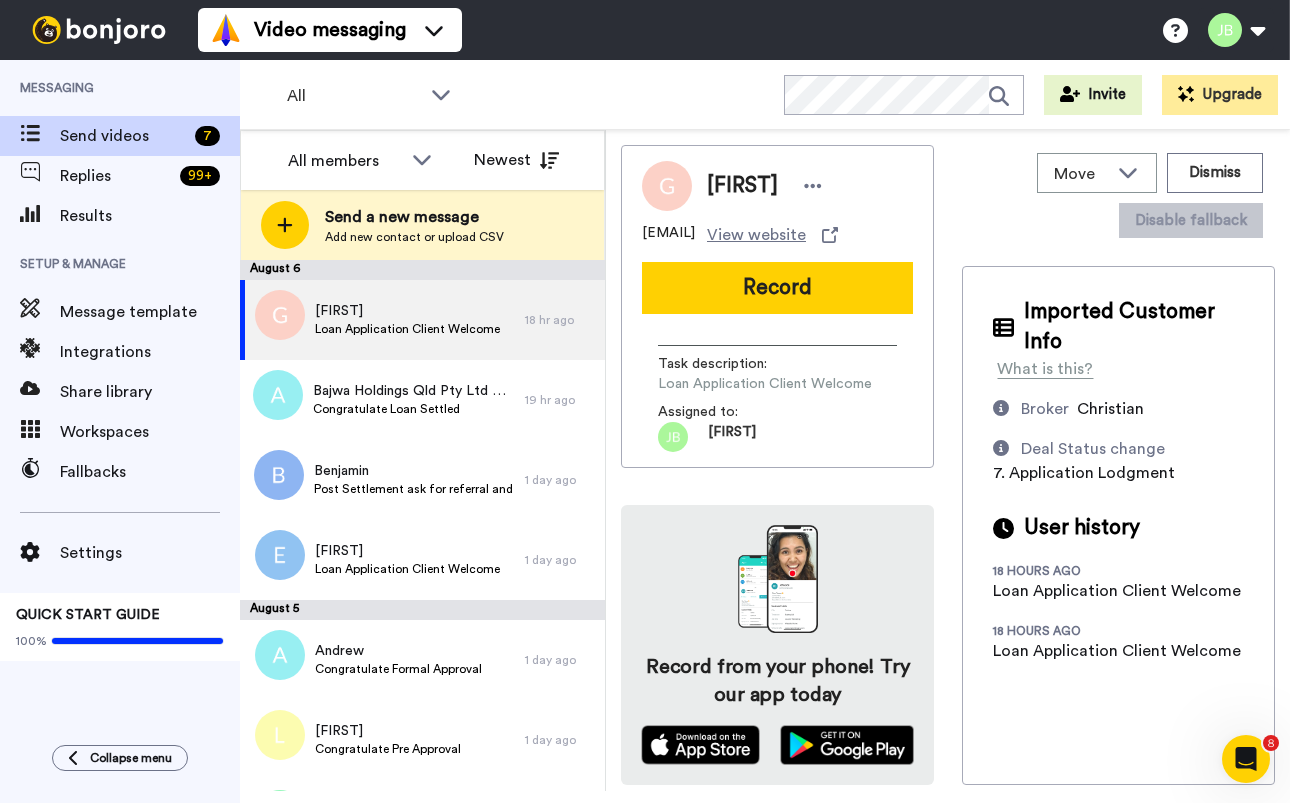 drag, startPoint x: 762, startPoint y: 231, endPoint x: 661, endPoint y: 232, distance: 101.00495 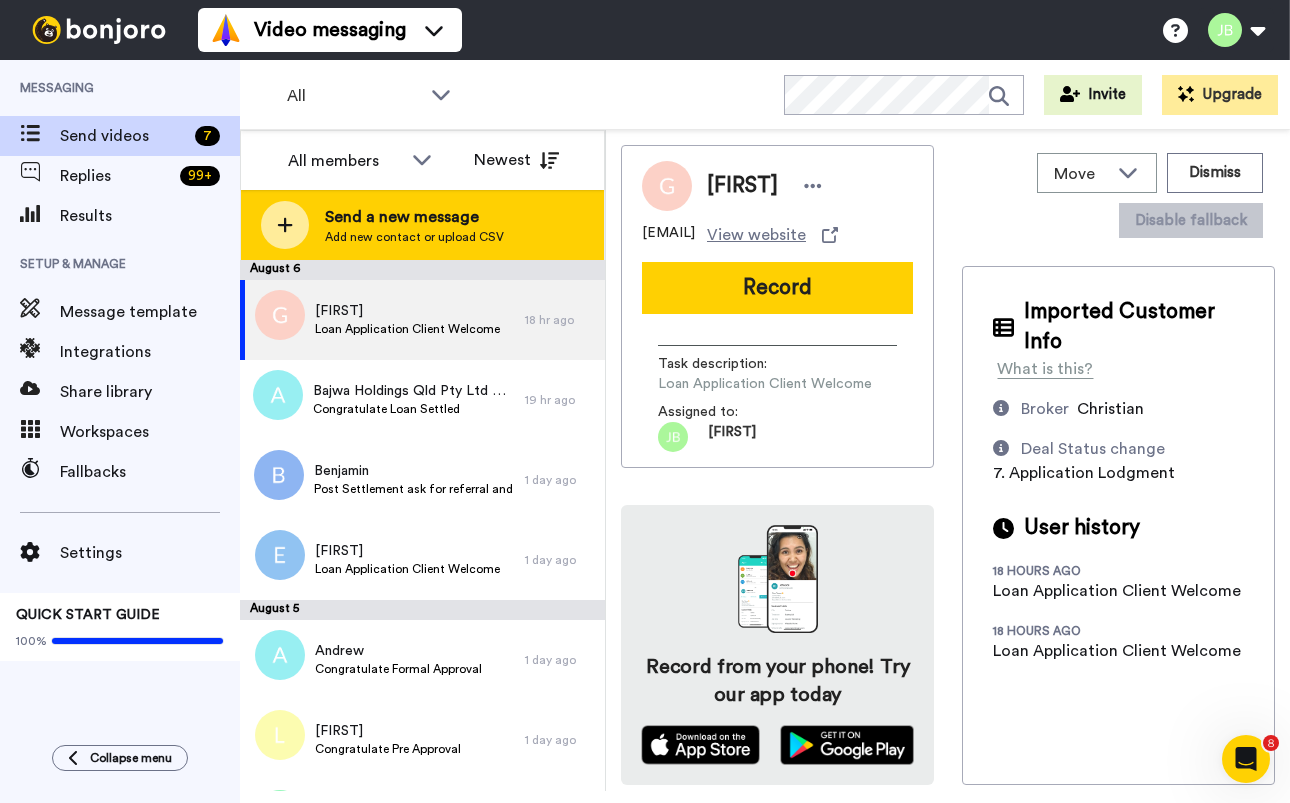 click on "Add new contact or upload CSV" at bounding box center (414, 237) 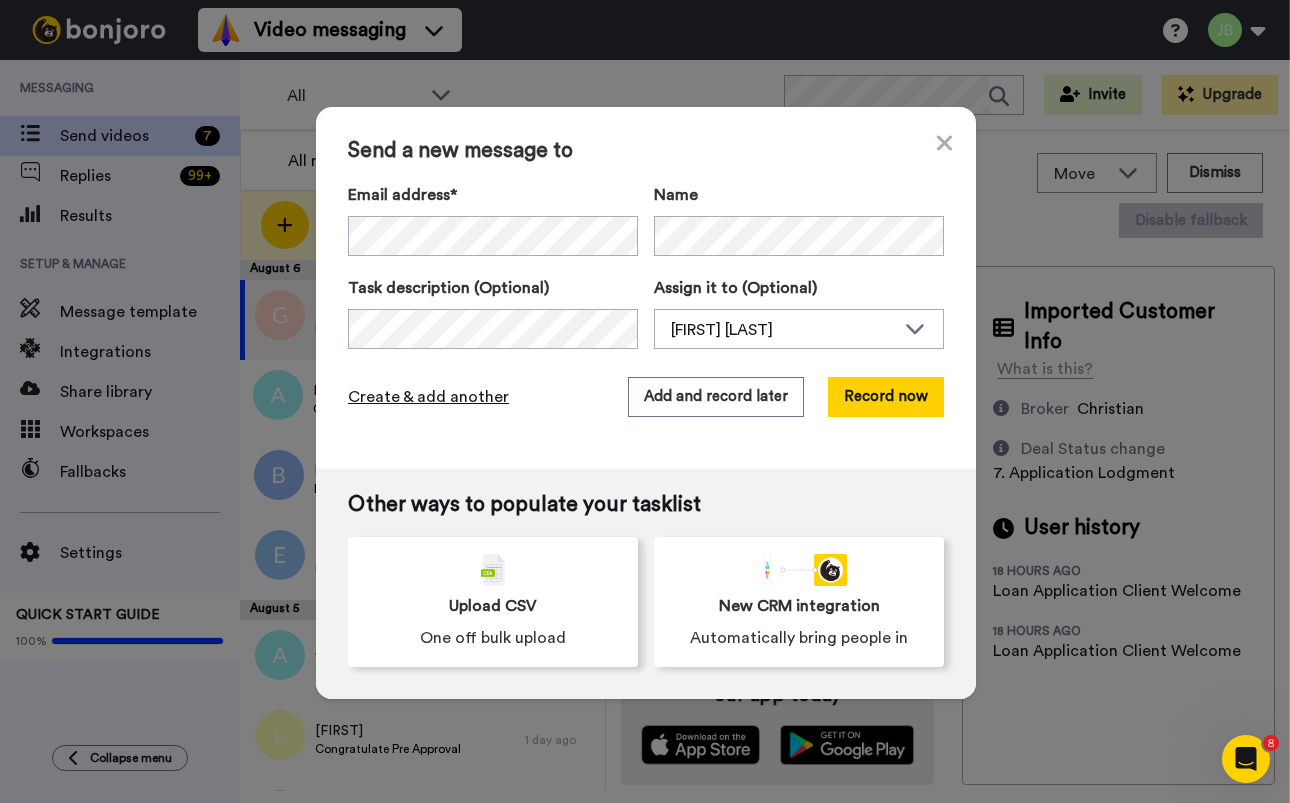 click on "Create & add another" at bounding box center [428, 397] 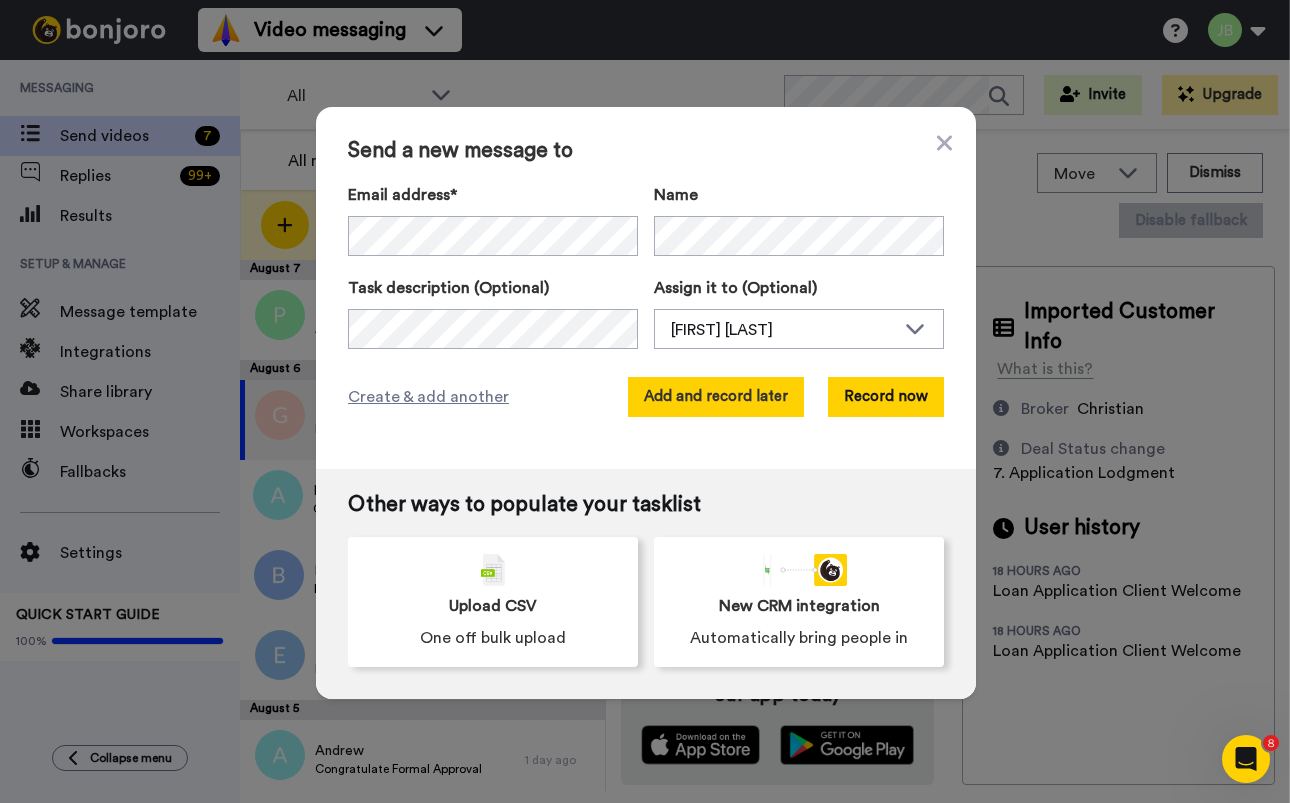 click on "Add and record later" at bounding box center [716, 397] 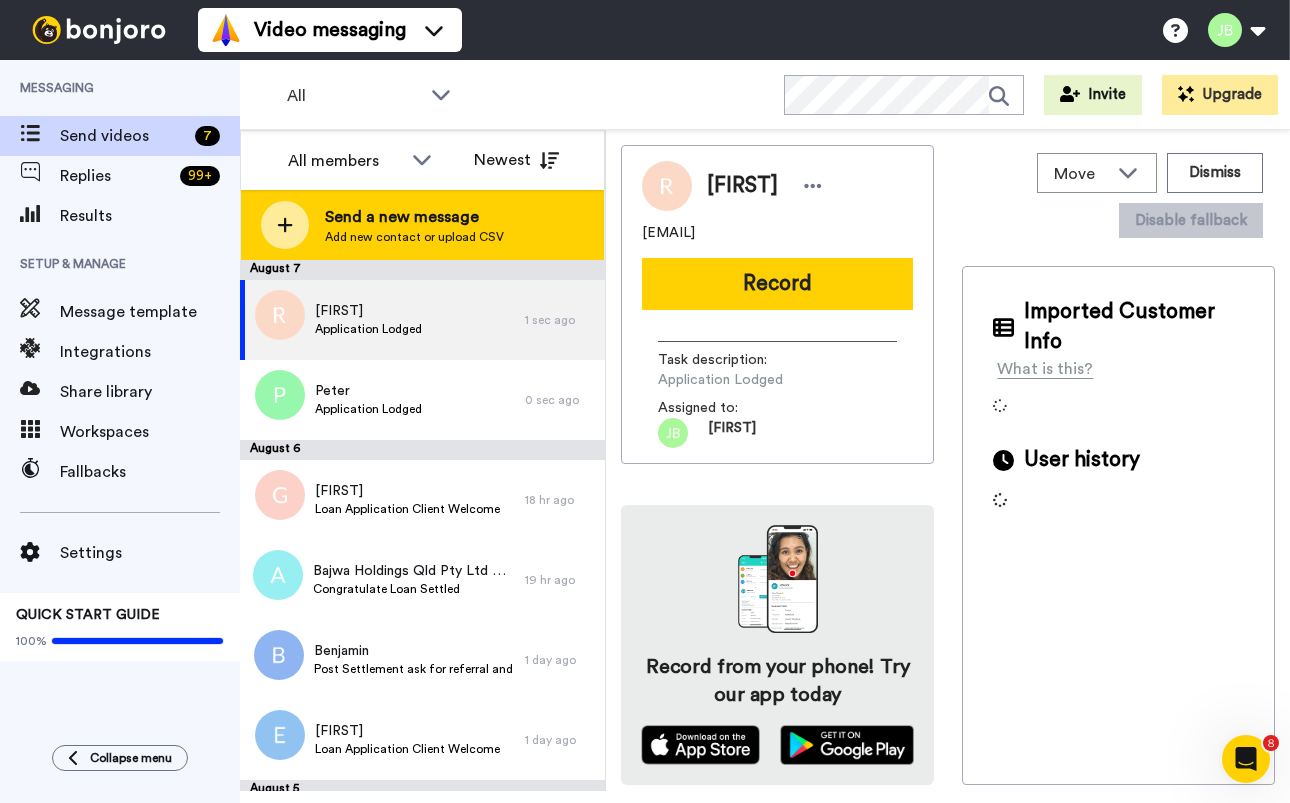 click on "Send a new message" at bounding box center [414, 217] 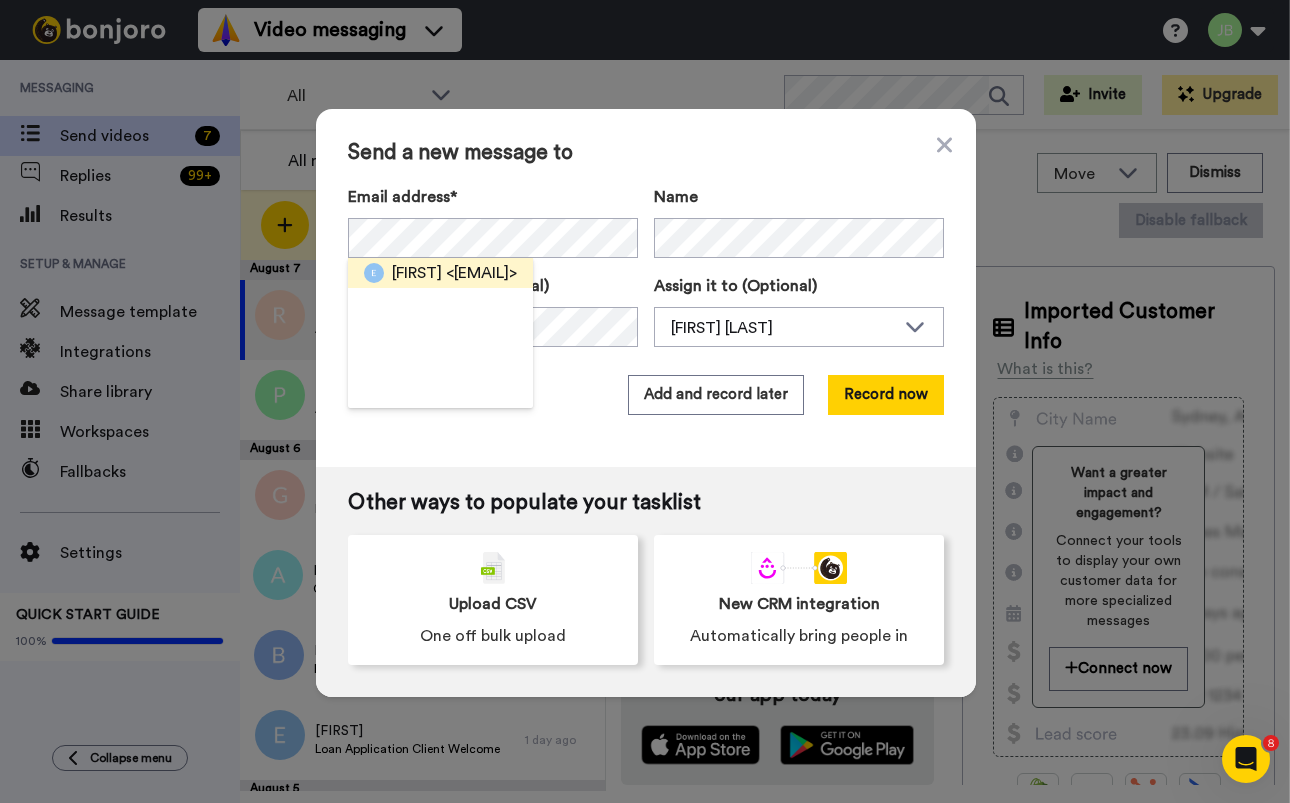 click on "<[EMAIL]>" at bounding box center (481, 273) 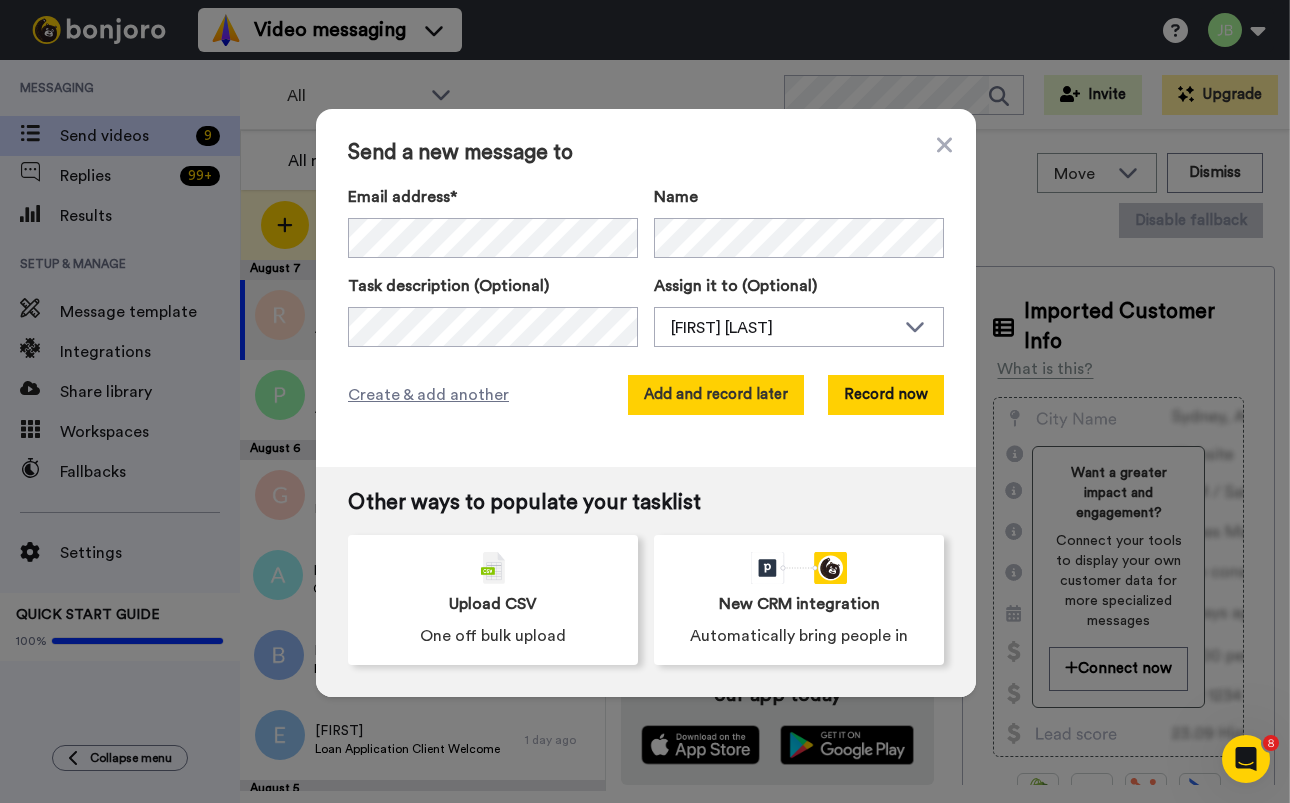 click on "Add and record later" at bounding box center [716, 395] 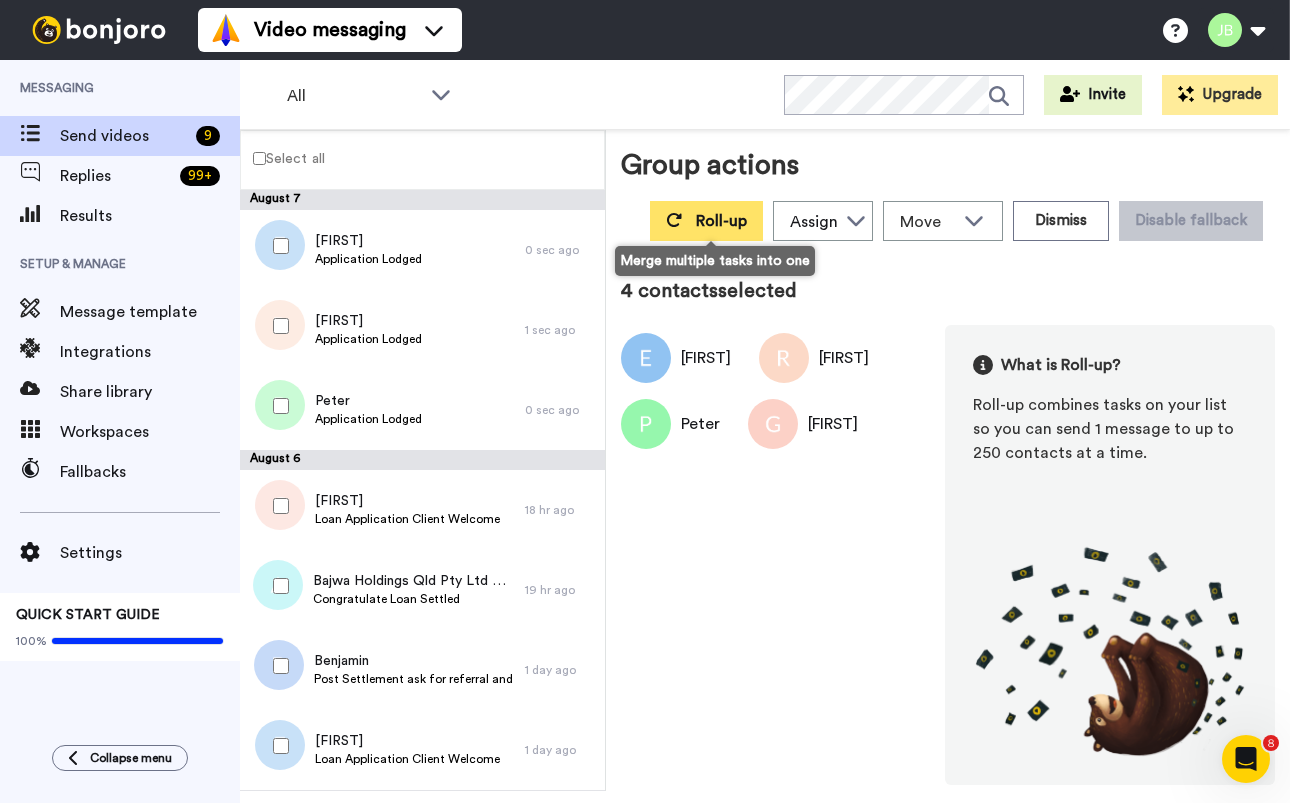 click on "Roll-up" at bounding box center (721, 221) 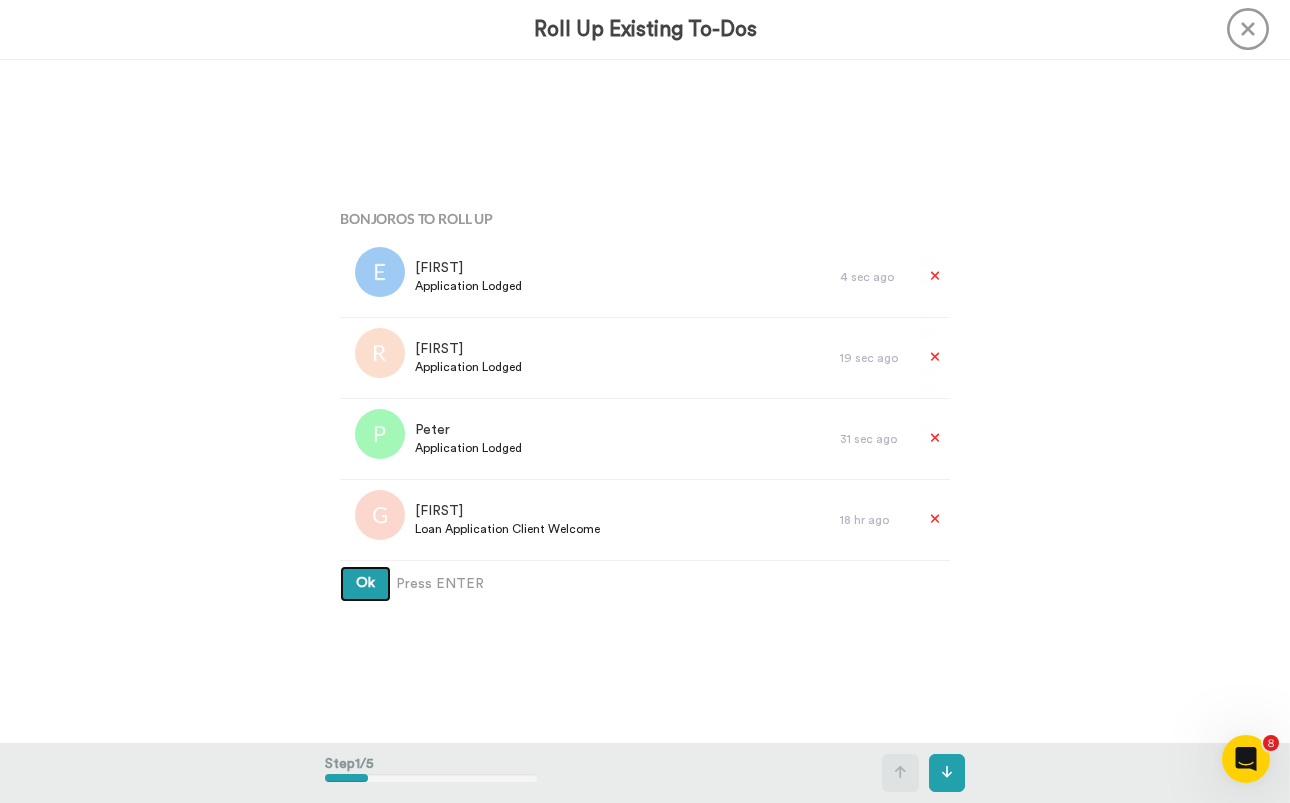 type 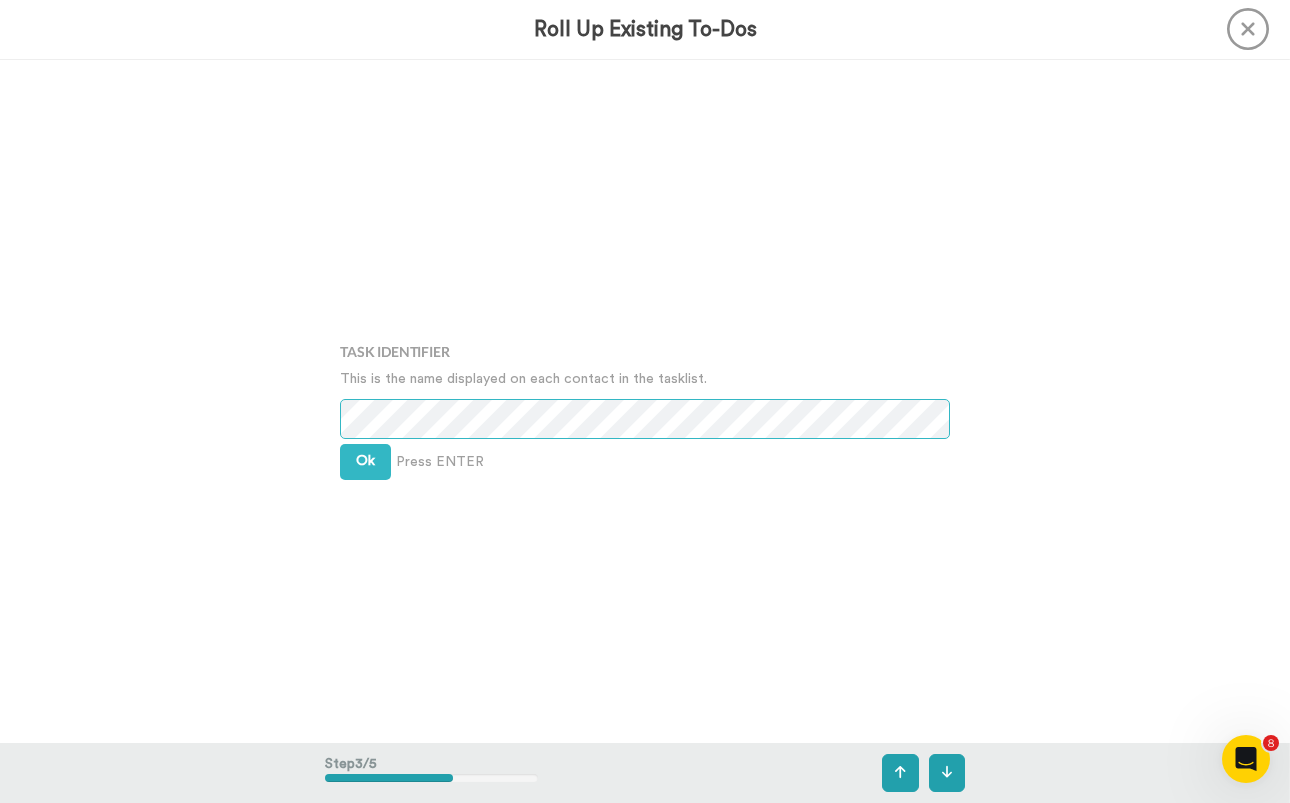 scroll, scrollTop: 1368, scrollLeft: 0, axis: vertical 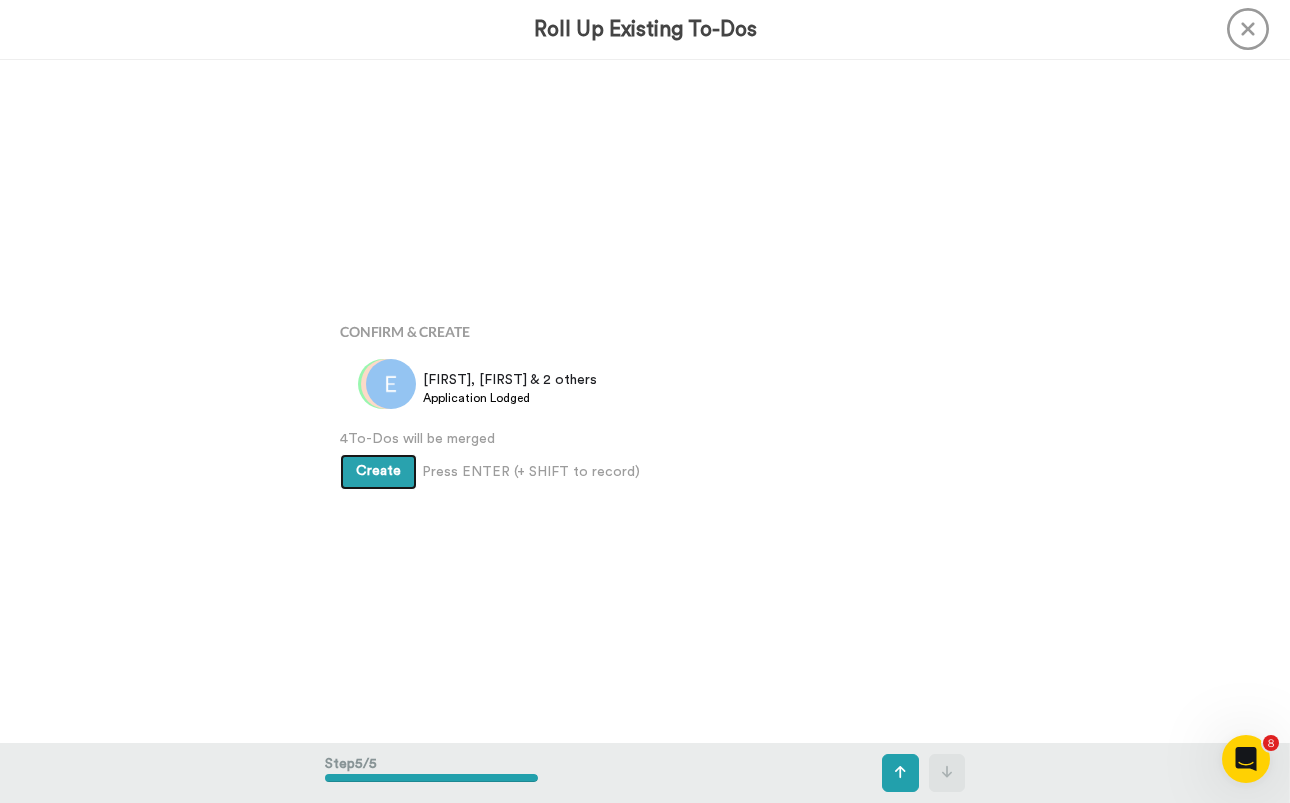 type 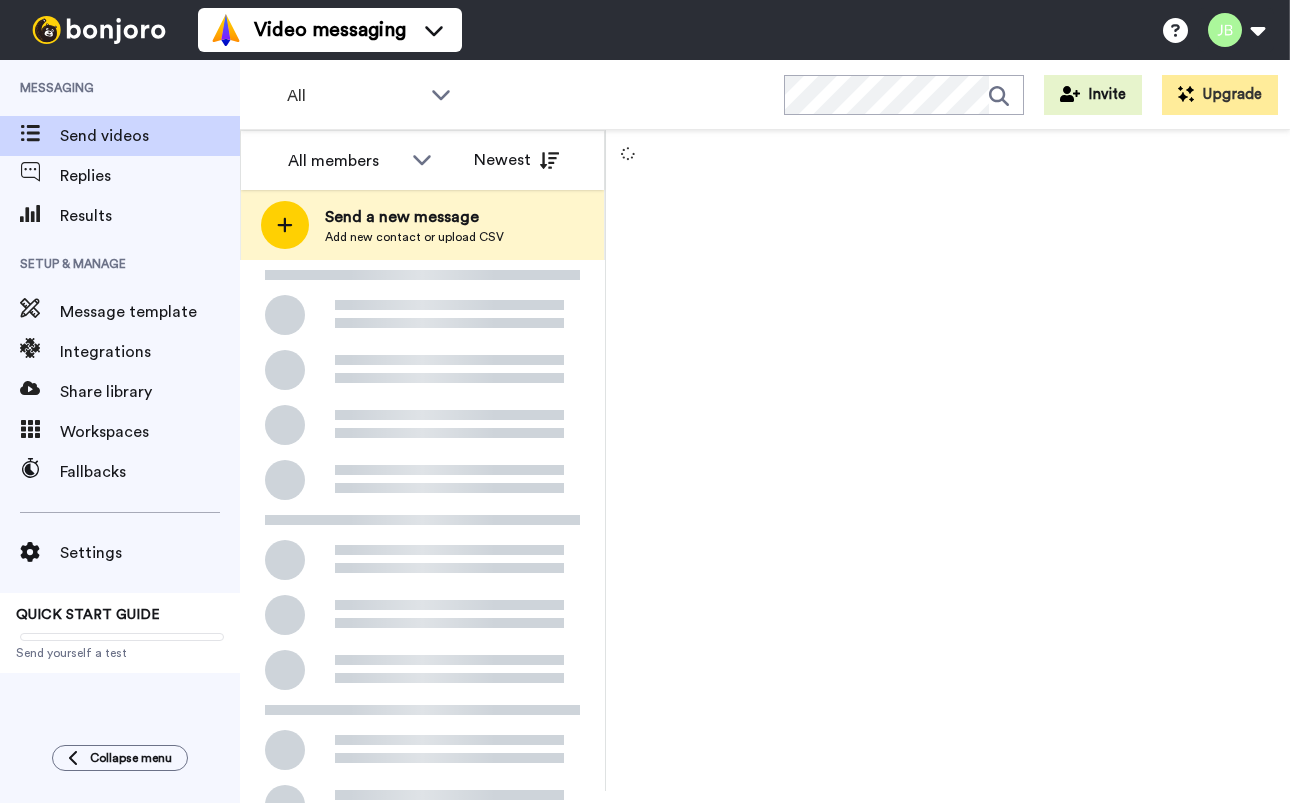 scroll, scrollTop: 0, scrollLeft: 0, axis: both 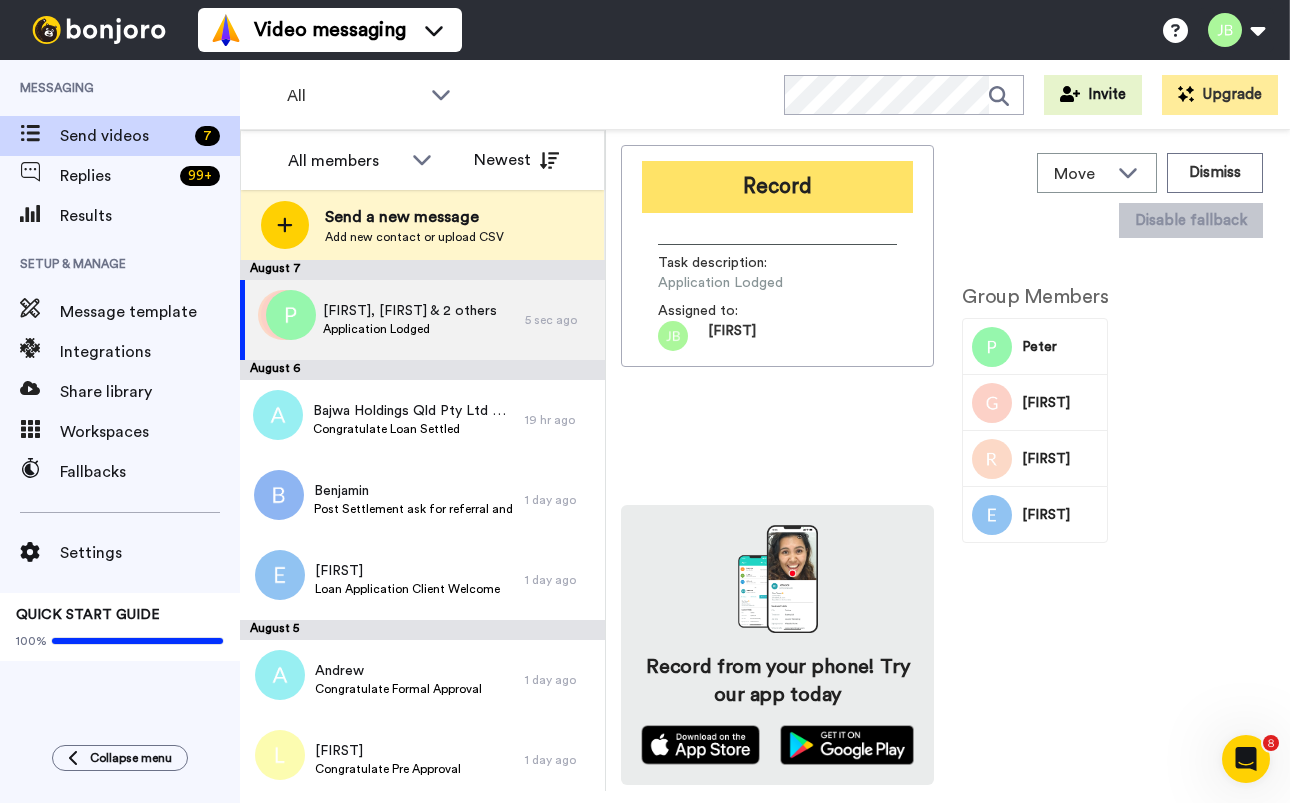 click on "Record" at bounding box center (777, 187) 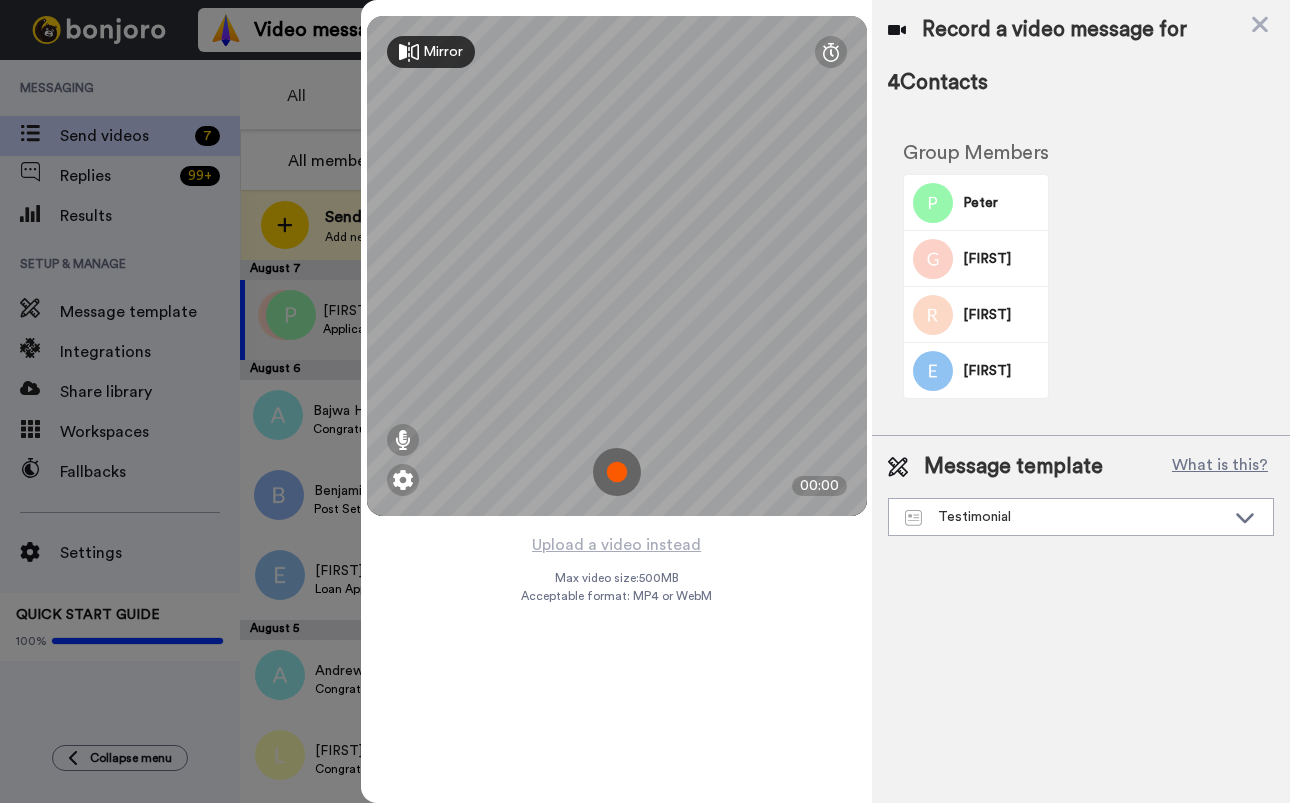 click at bounding box center (617, 472) 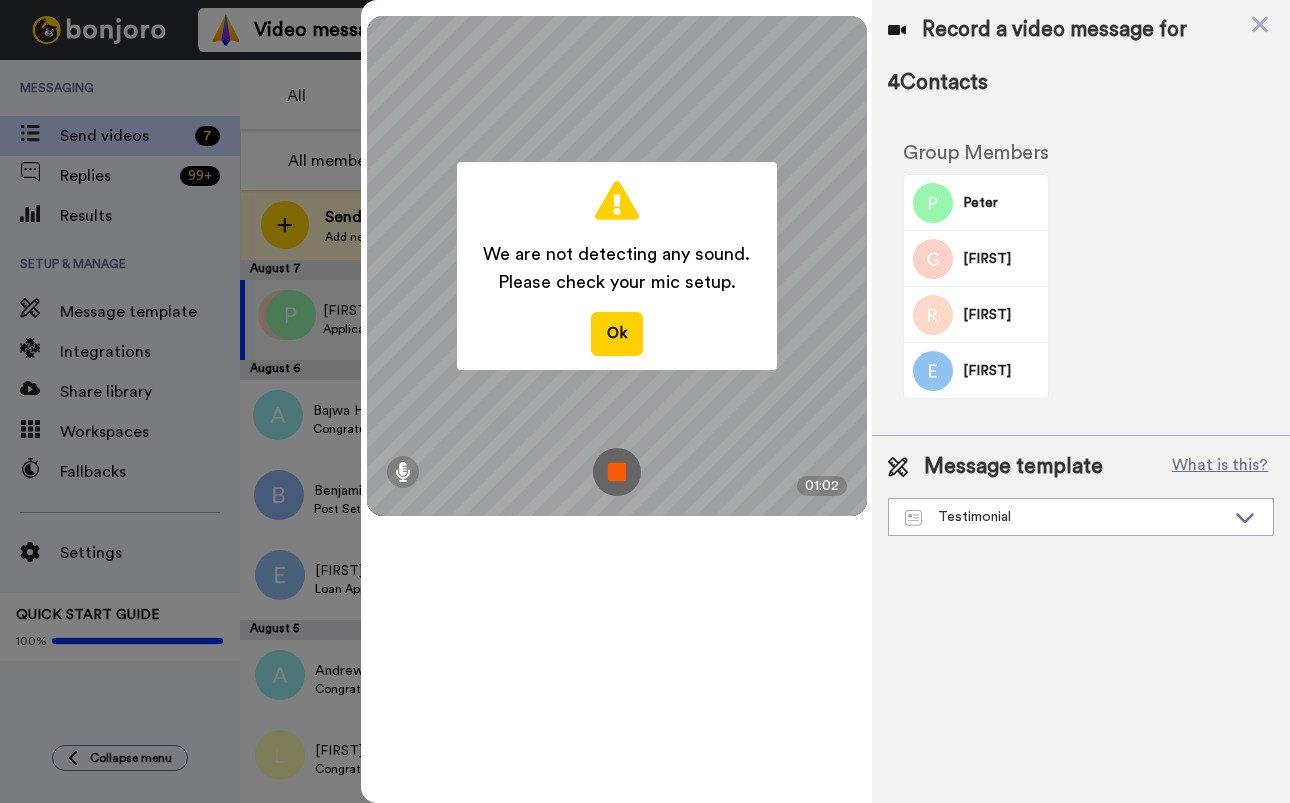 click at bounding box center (617, 472) 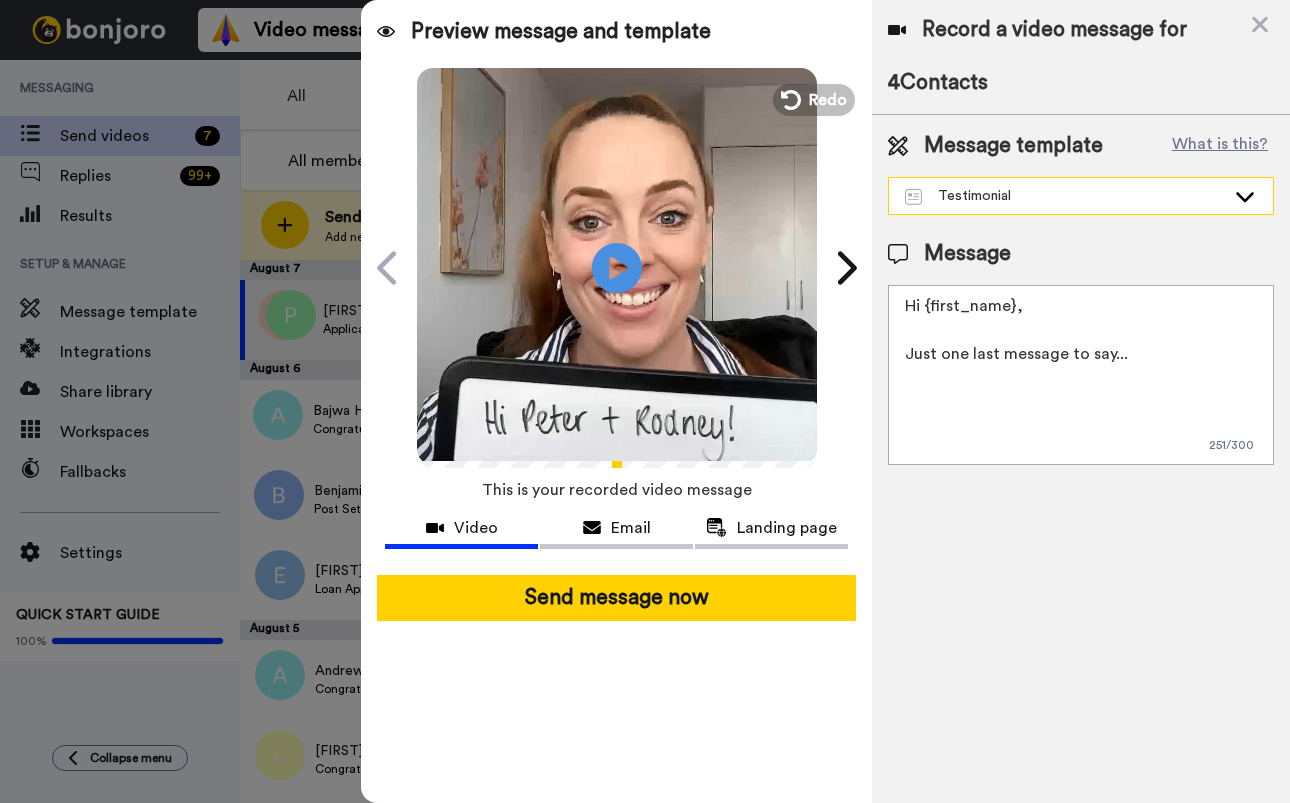 click on "Testimonial" at bounding box center [1065, 196] 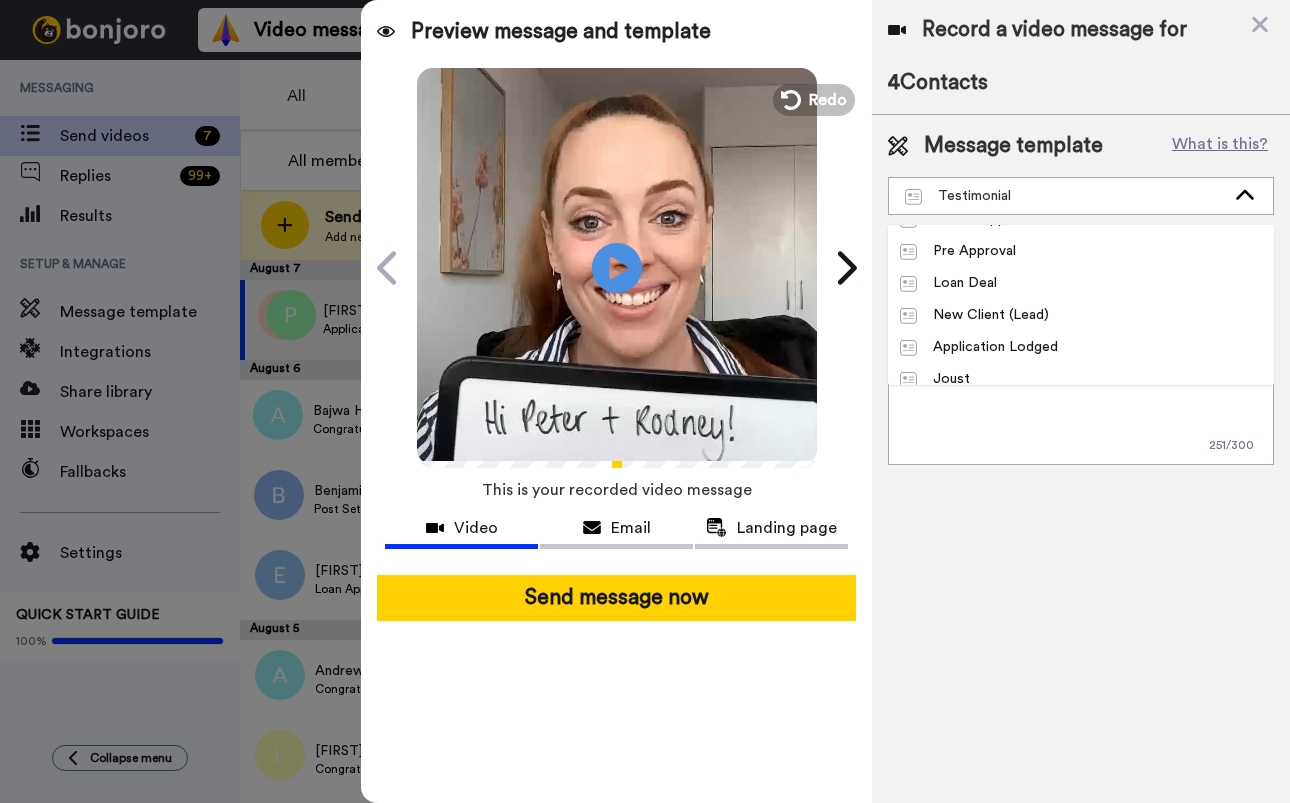 scroll, scrollTop: 352, scrollLeft: 0, axis: vertical 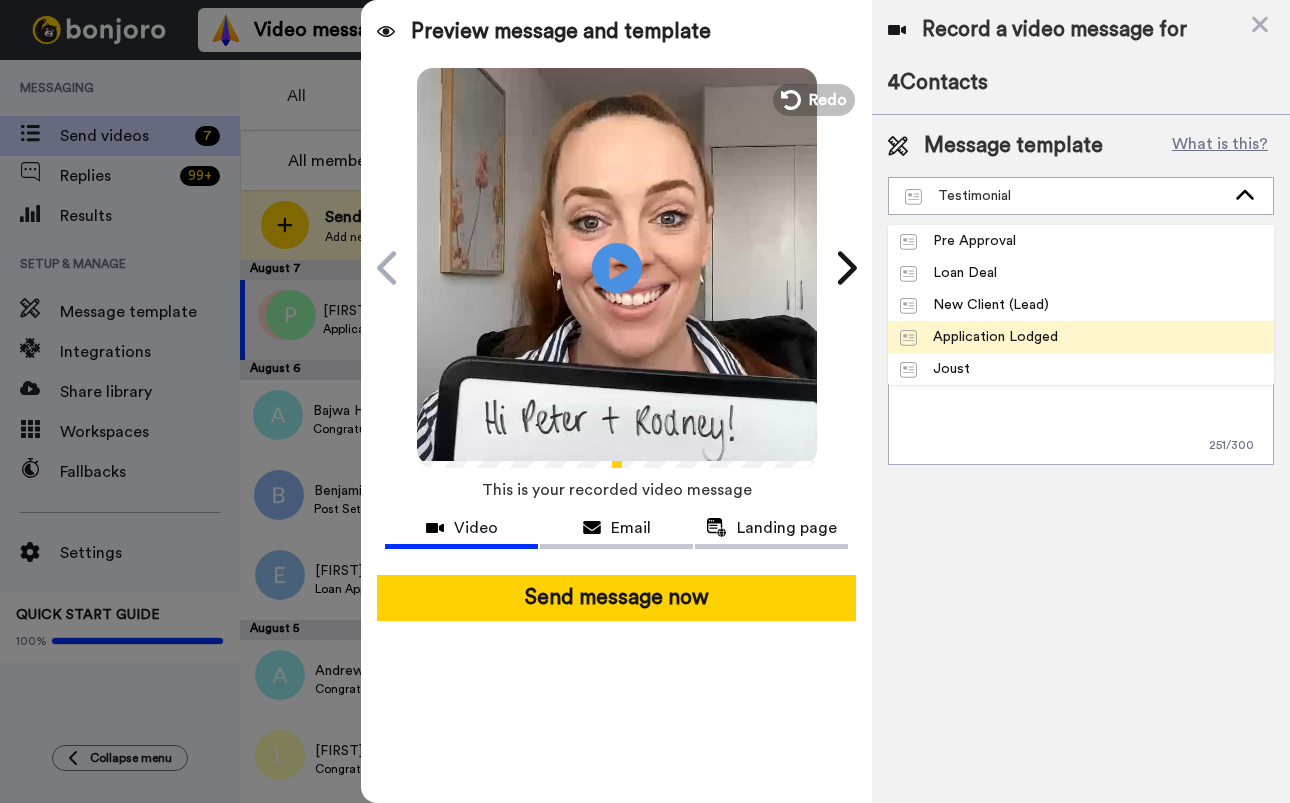 click on "Application Lodged" at bounding box center (1081, 337) 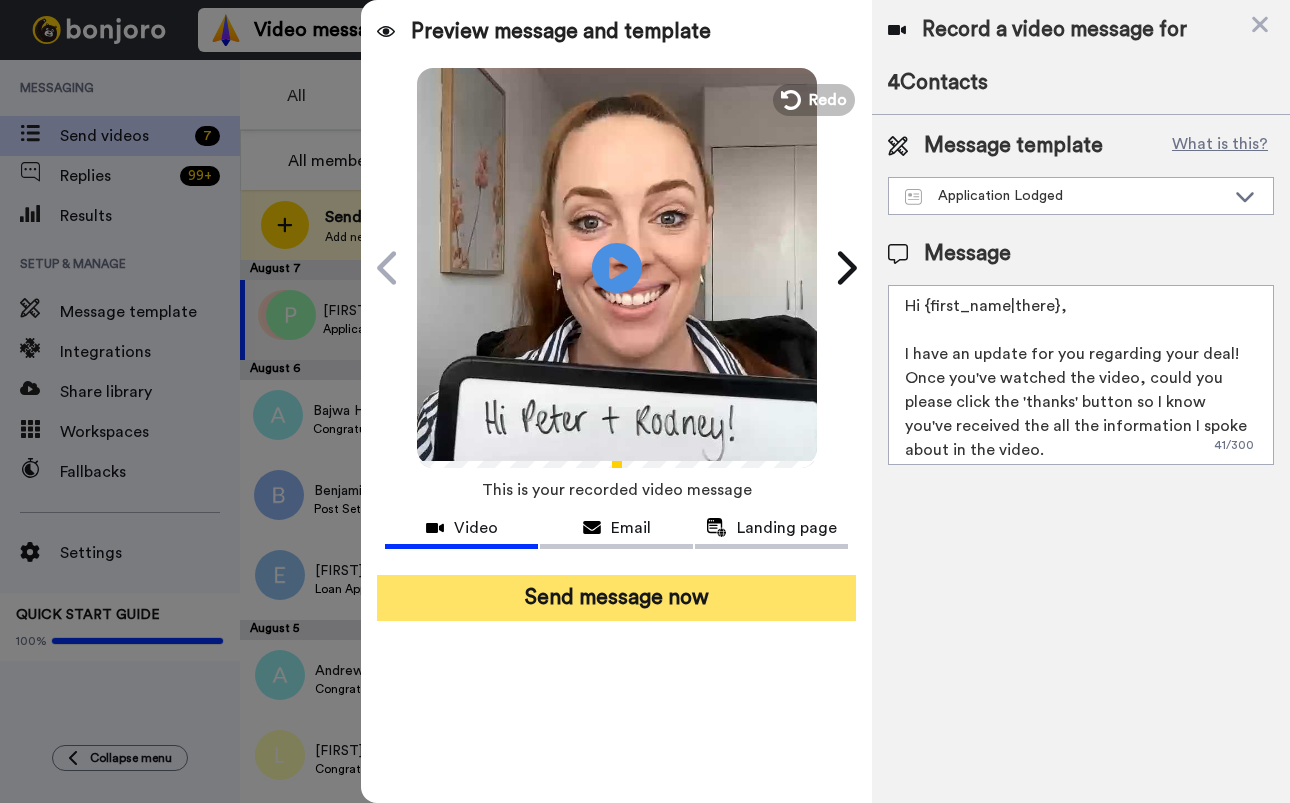 click on "Send message now" at bounding box center [616, 598] 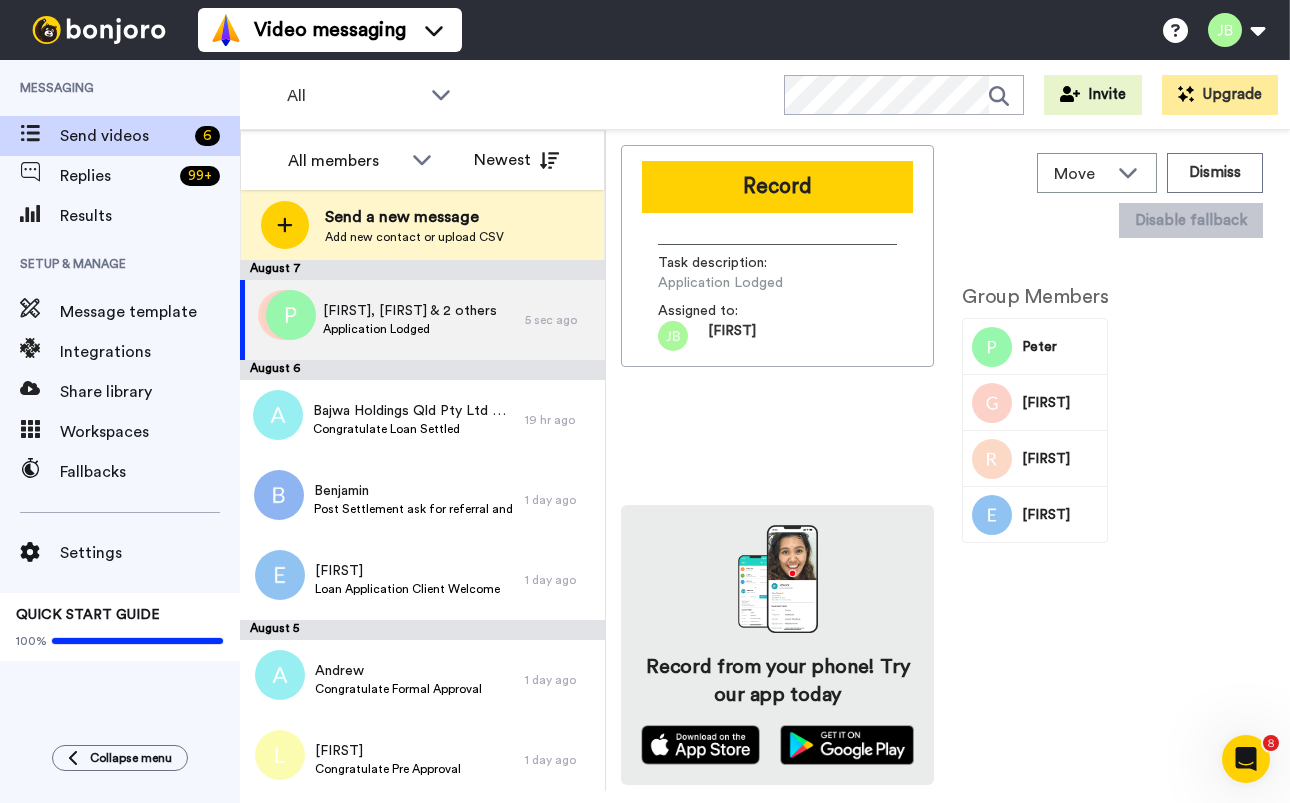 scroll, scrollTop: 0, scrollLeft: 0, axis: both 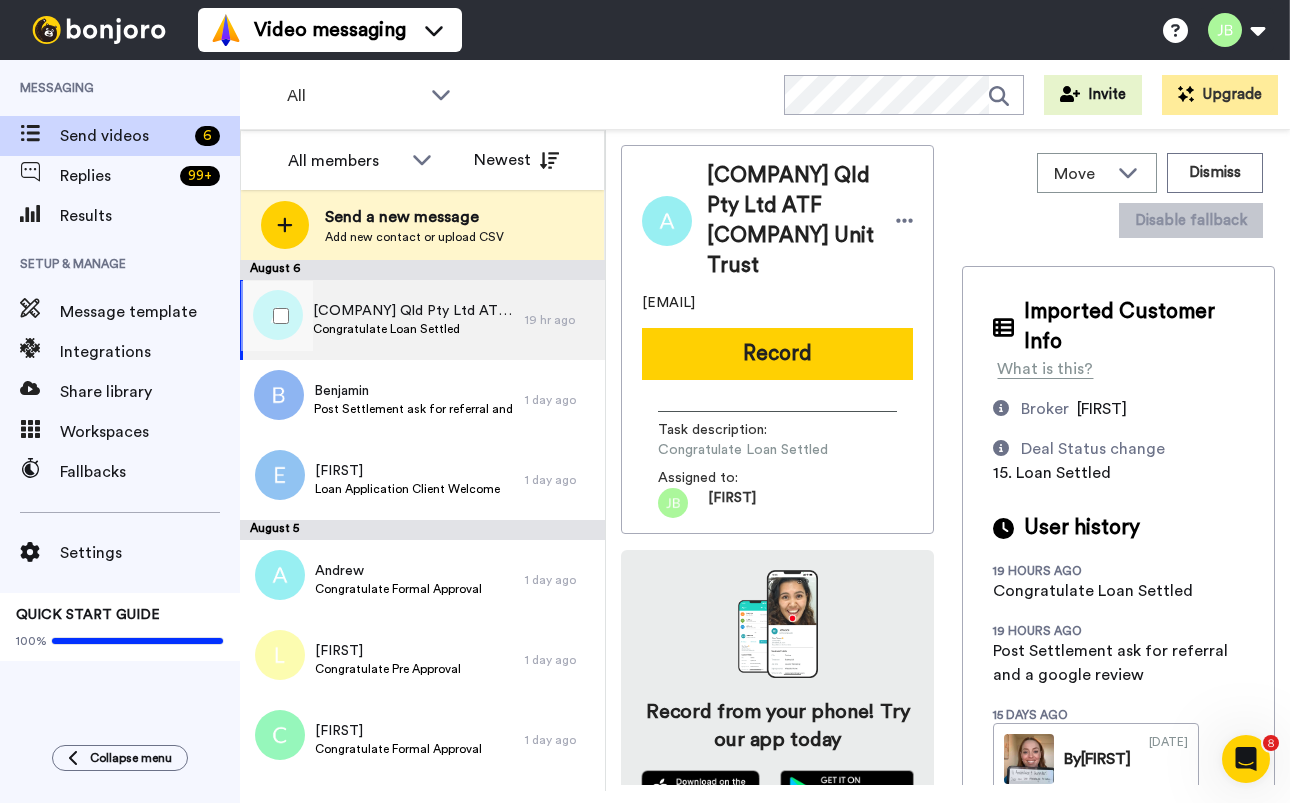 click on "Bajwa Holdings Qld Pty Ltd ATF Bajwa Unit Trust" at bounding box center [414, 311] 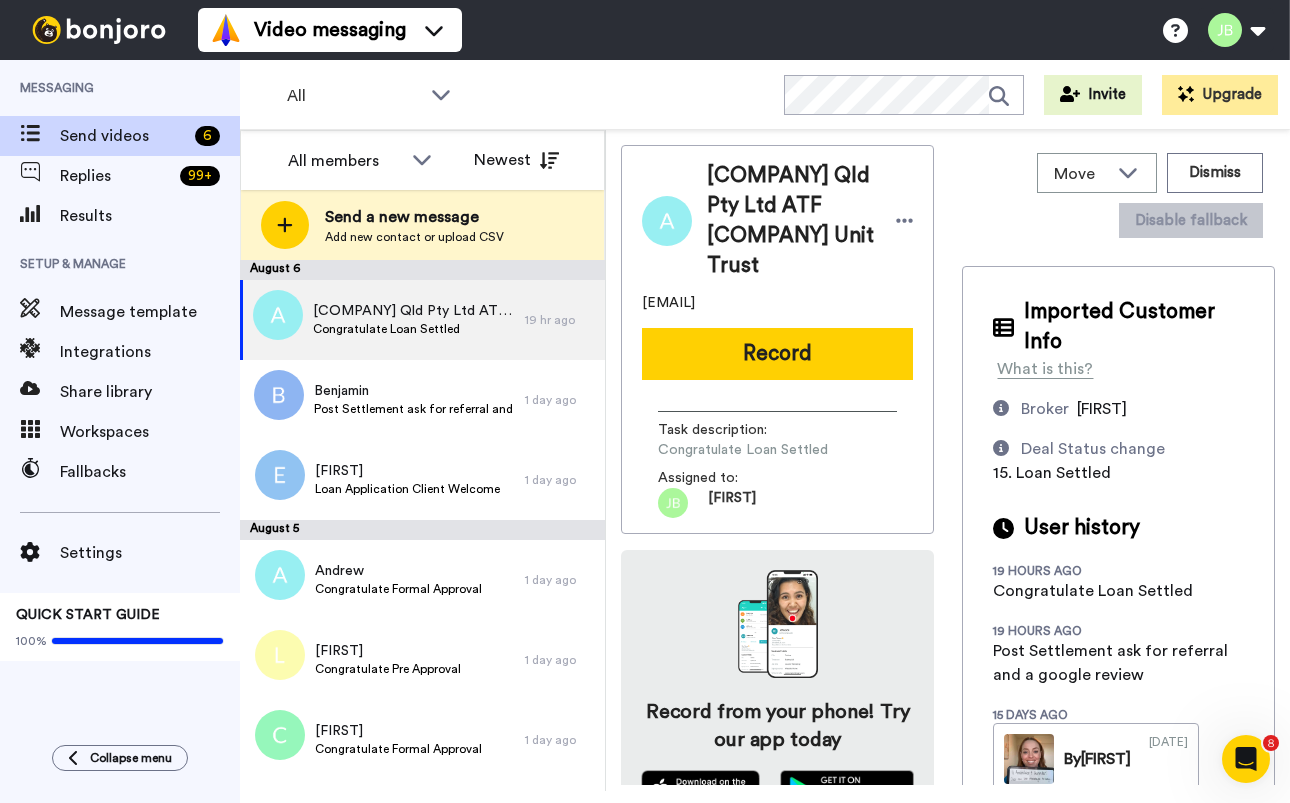drag, startPoint x: 800, startPoint y: 274, endPoint x: 652, endPoint y: 270, distance: 148.05405 